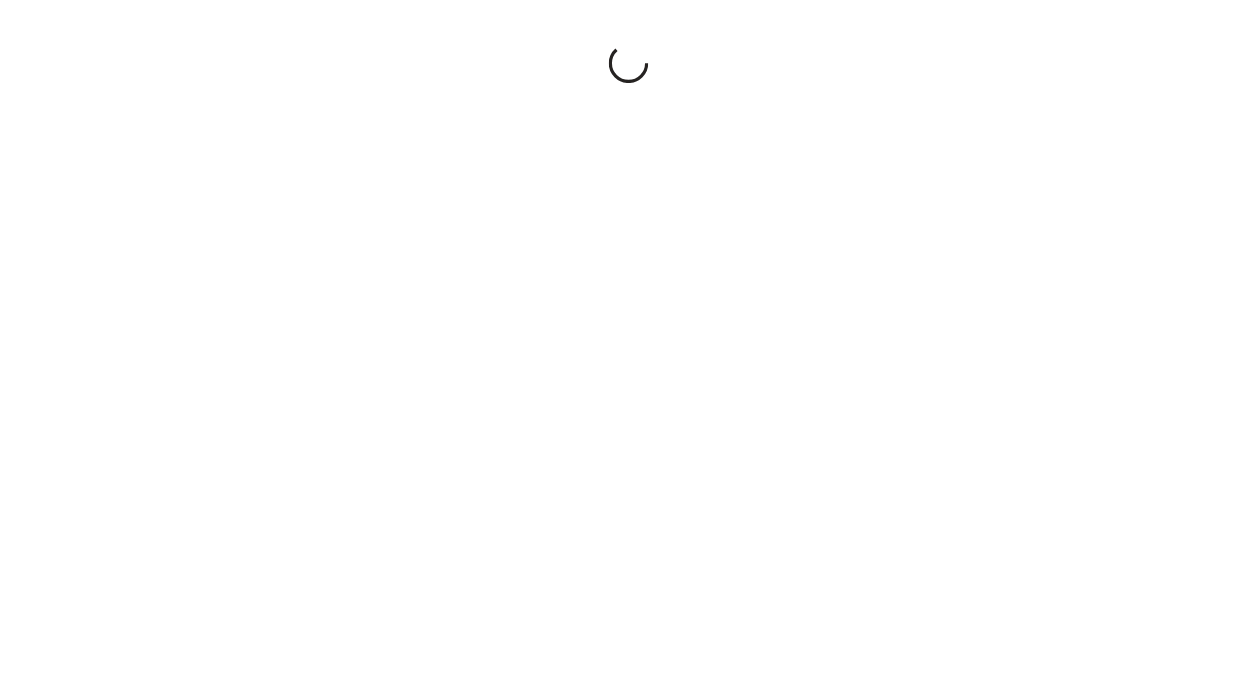 scroll, scrollTop: 0, scrollLeft: 0, axis: both 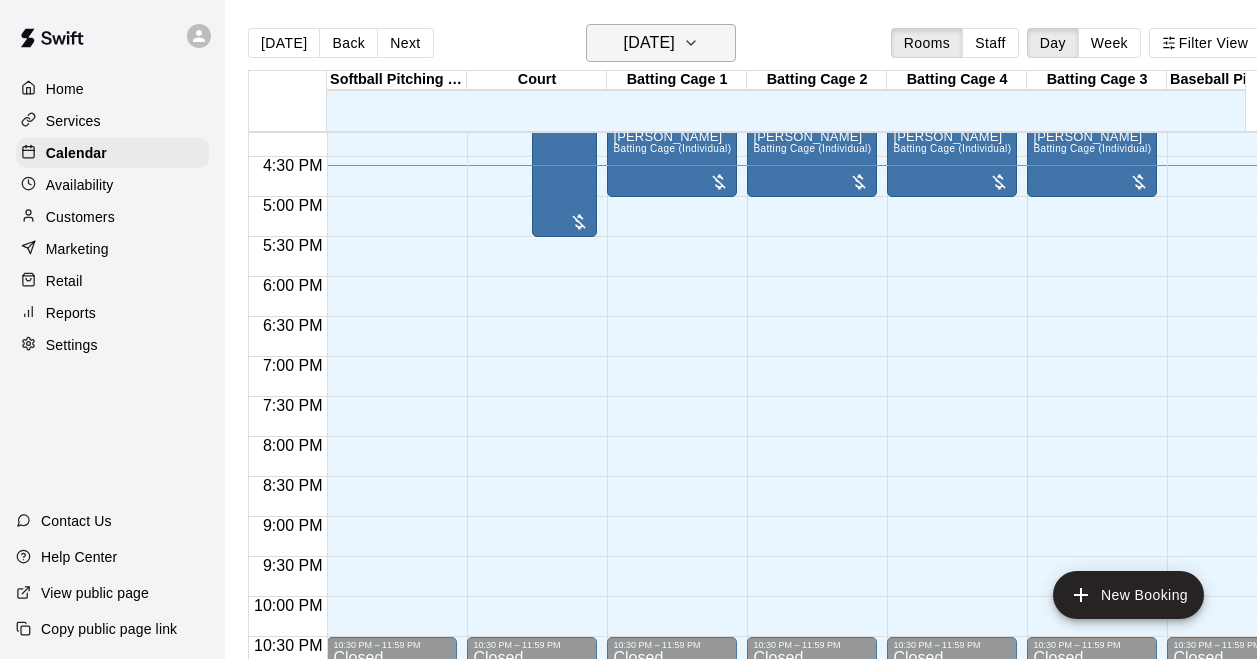 click on "[DATE]" at bounding box center (649, 43) 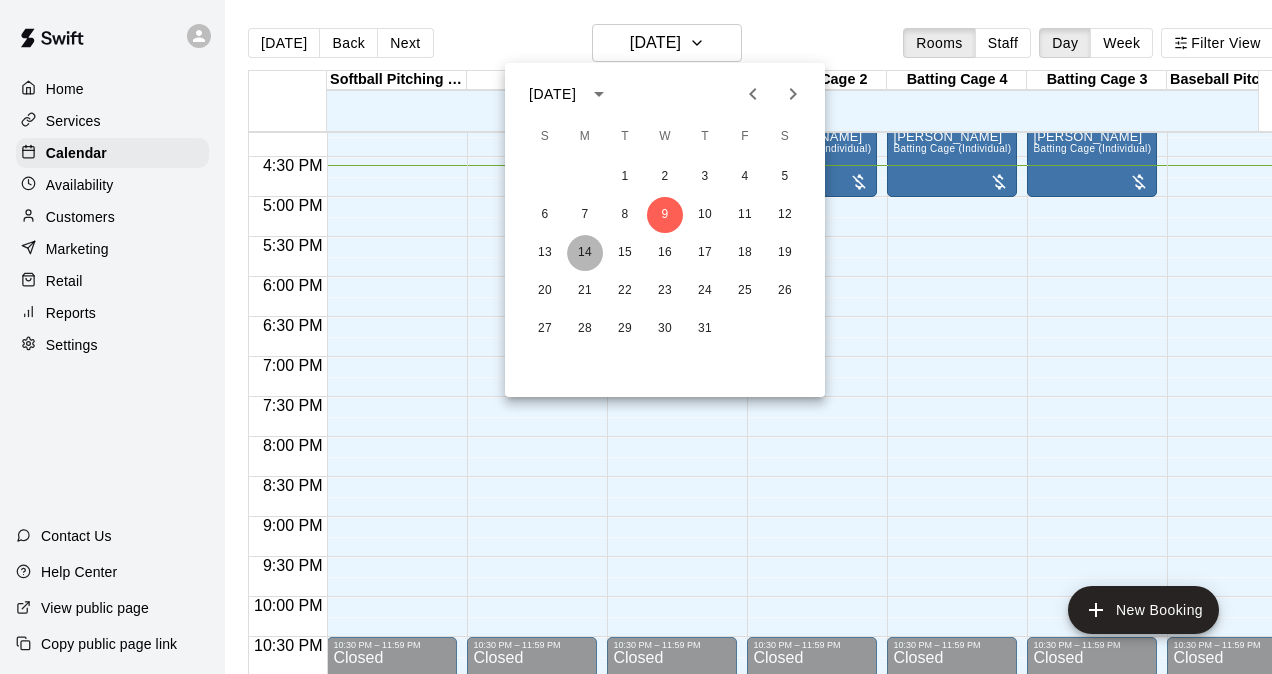 click on "14" at bounding box center (585, 253) 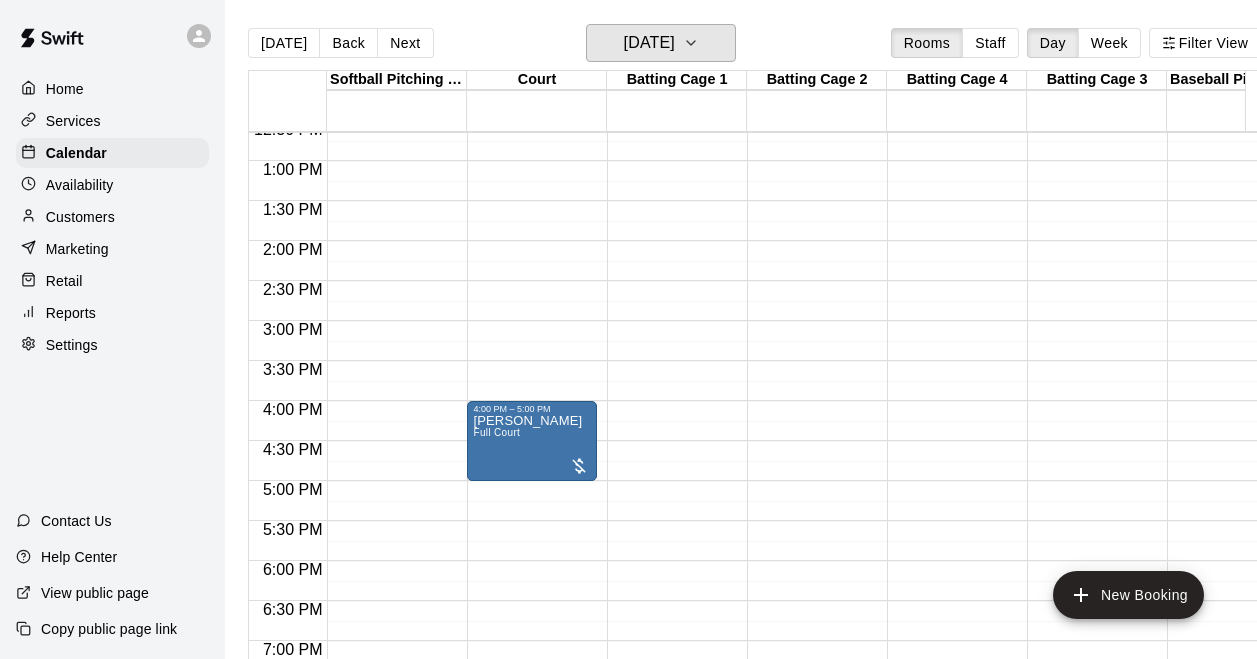 scroll, scrollTop: 996, scrollLeft: 0, axis: vertical 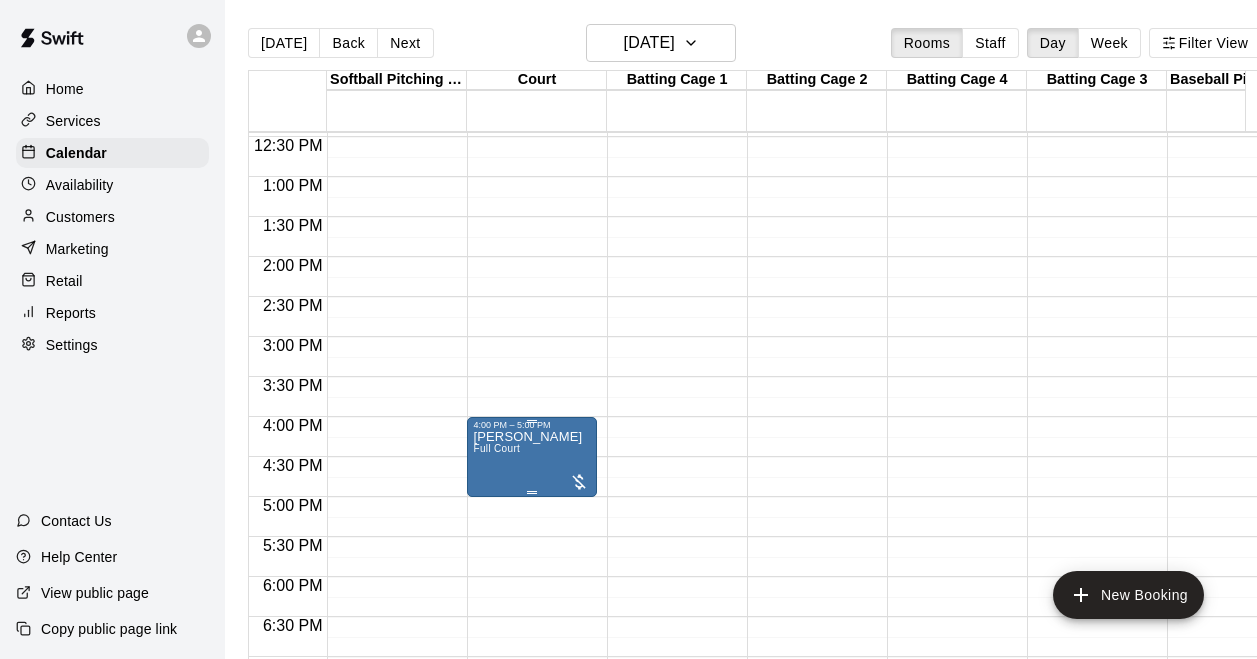 click on "4:00 PM – 5:00 PM" at bounding box center [532, 425] 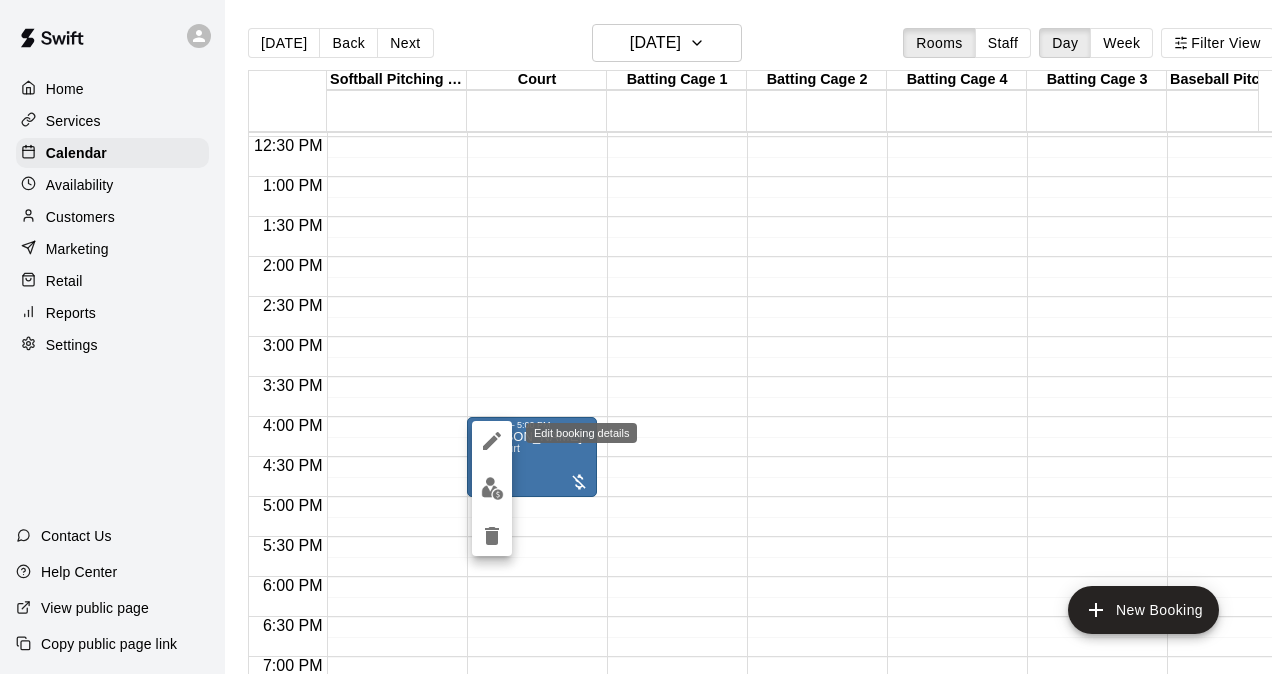 click 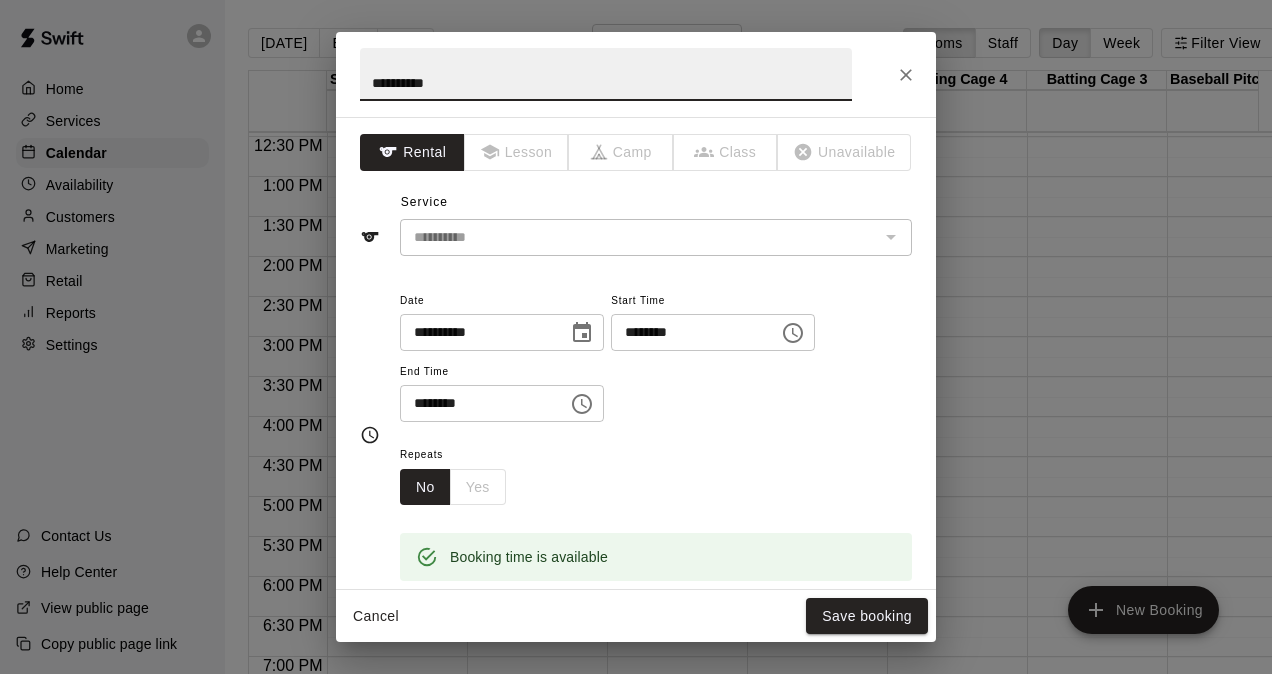 click 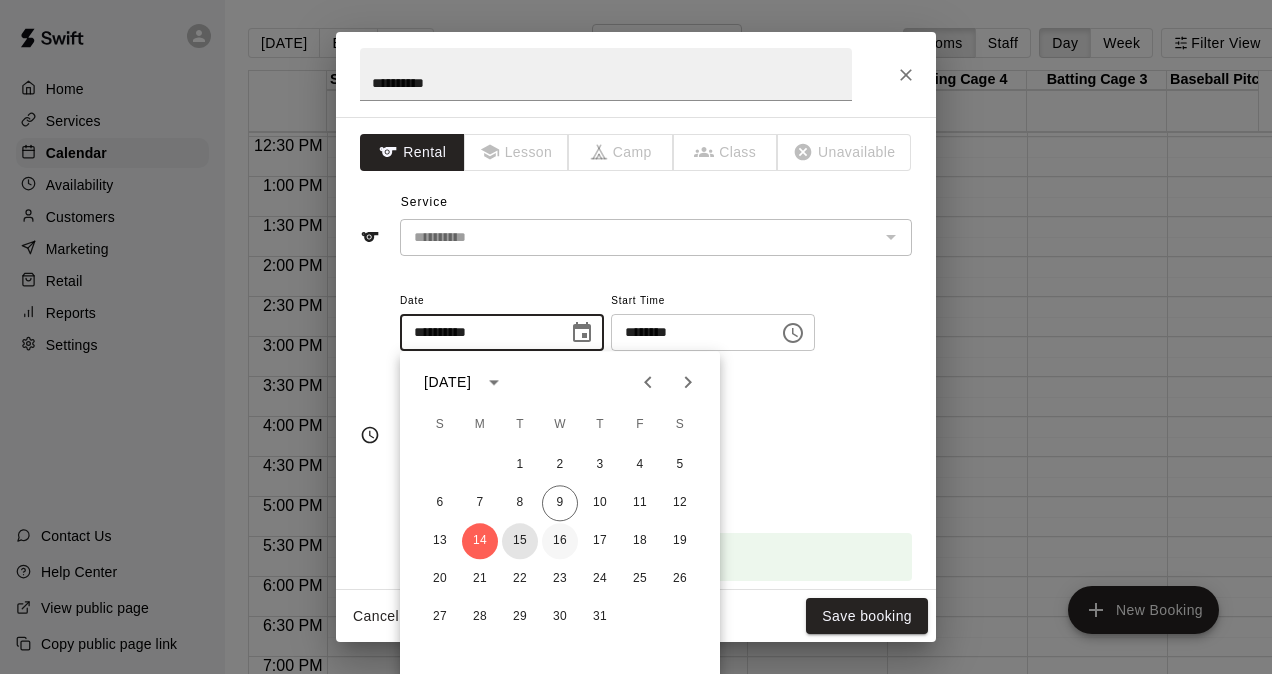 drag, startPoint x: 522, startPoint y: 534, endPoint x: 552, endPoint y: 537, distance: 30.149628 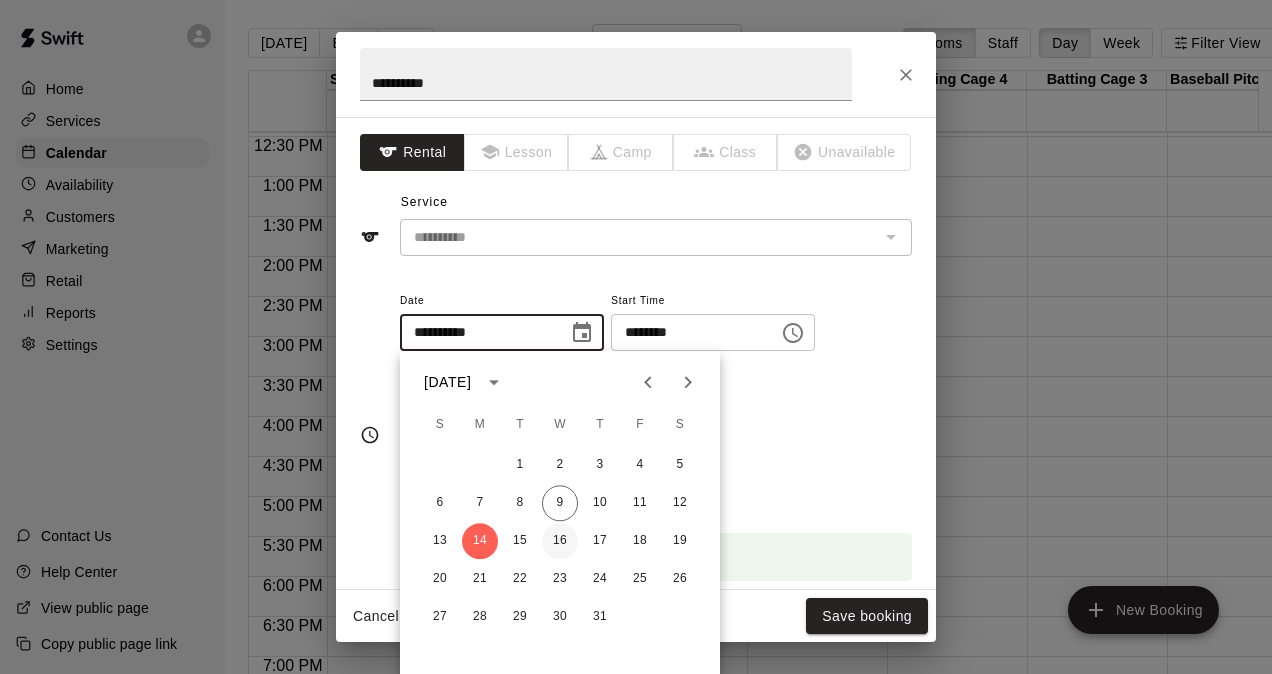 type on "**********" 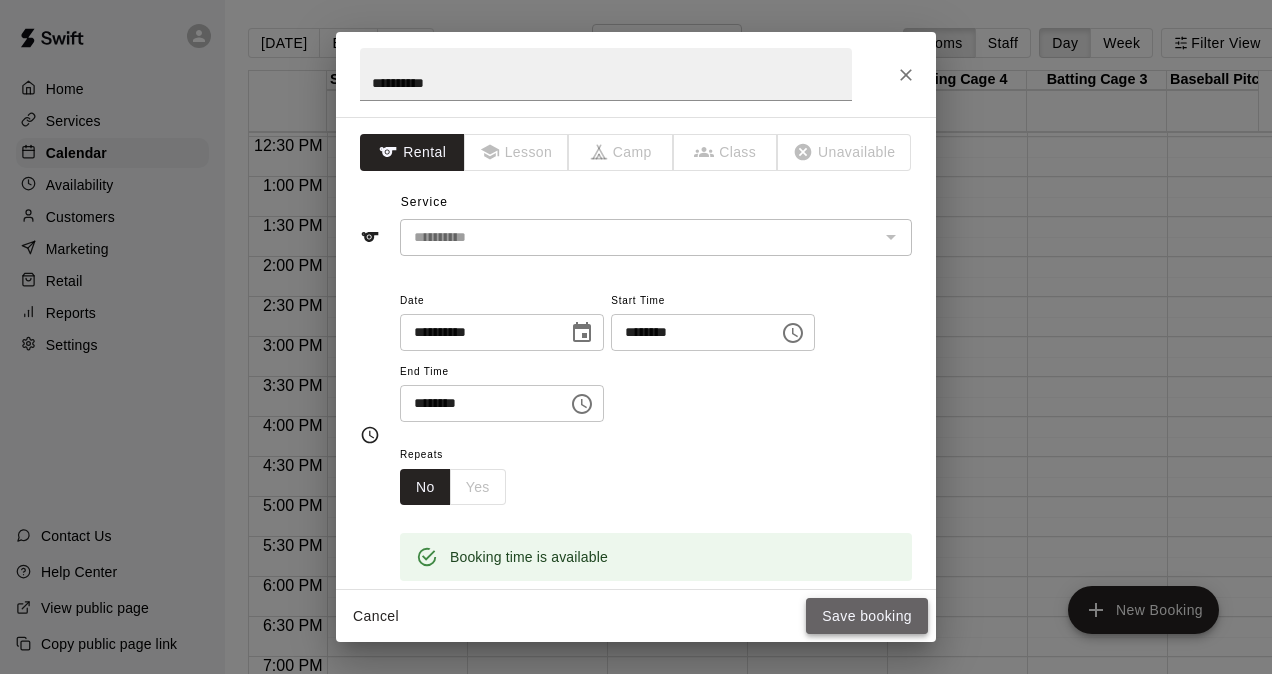 click on "Save booking" at bounding box center [867, 616] 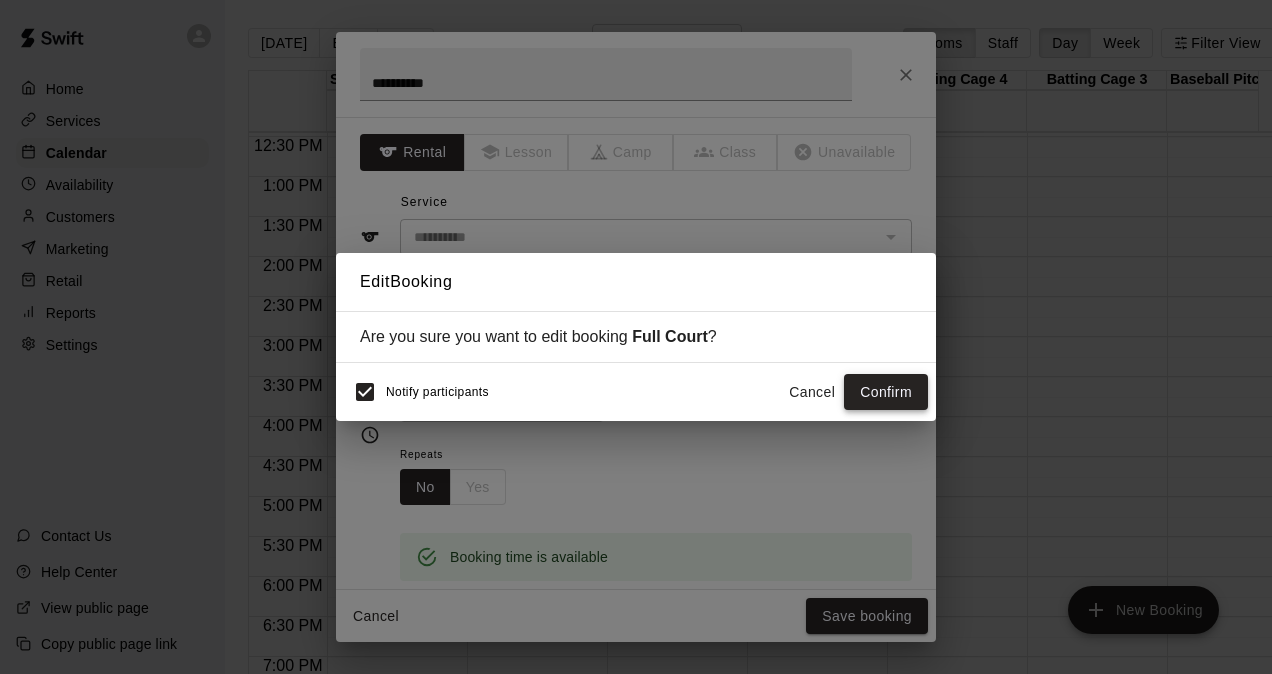 click on "Confirm" at bounding box center (886, 392) 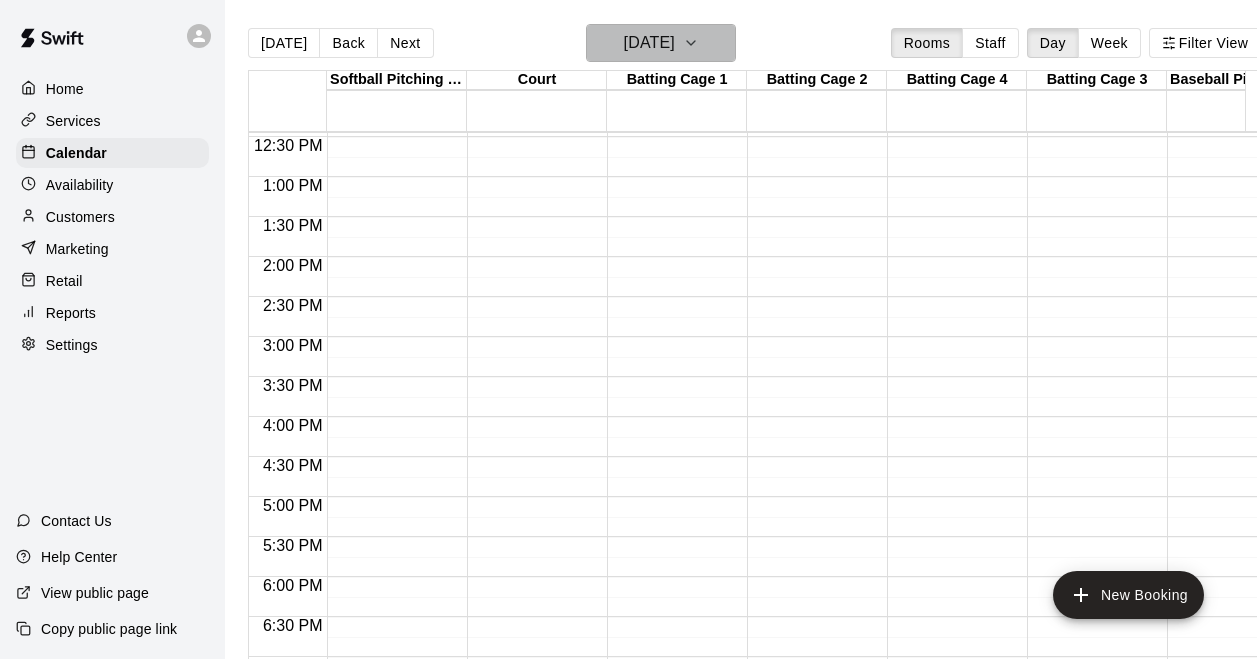 click on "[DATE]" at bounding box center (649, 43) 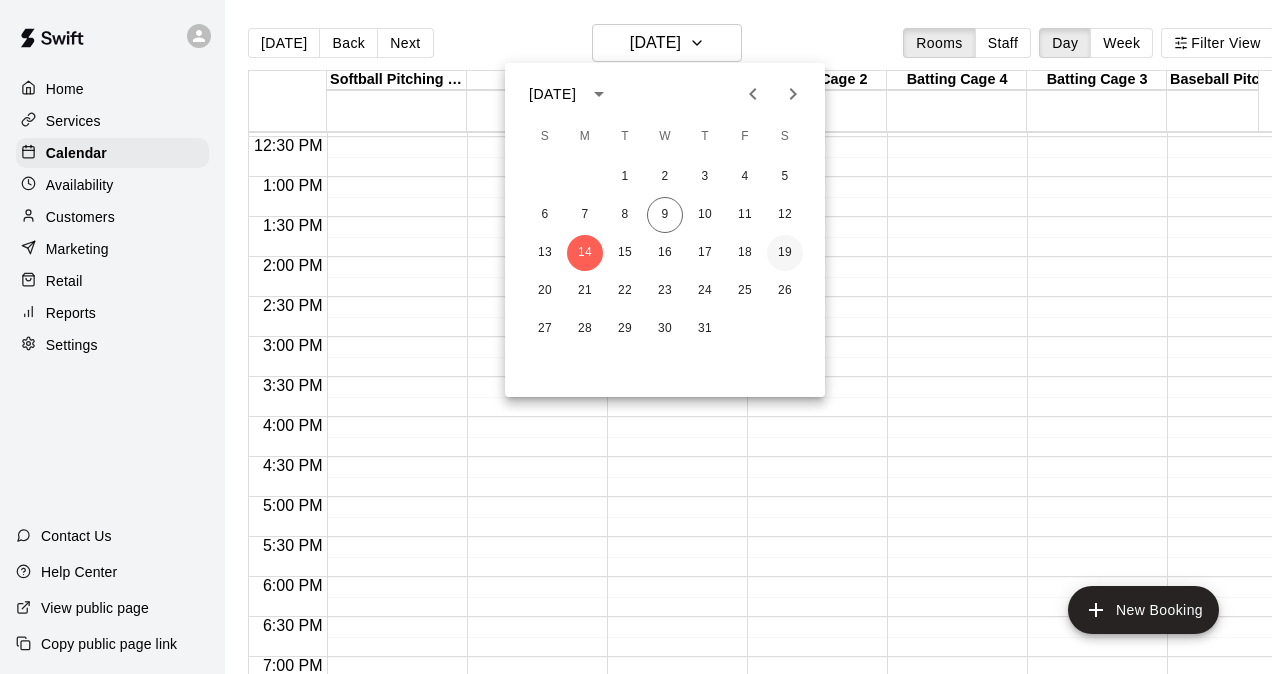 click on "19" at bounding box center [785, 253] 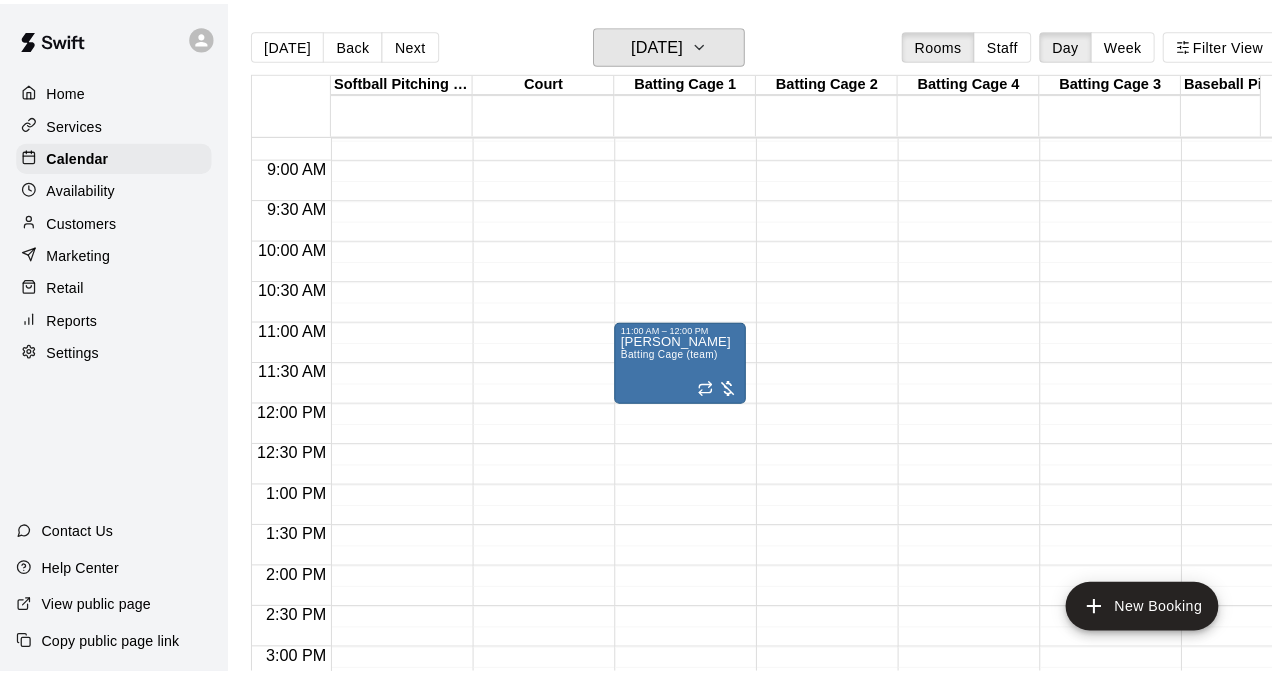 scroll, scrollTop: 696, scrollLeft: 0, axis: vertical 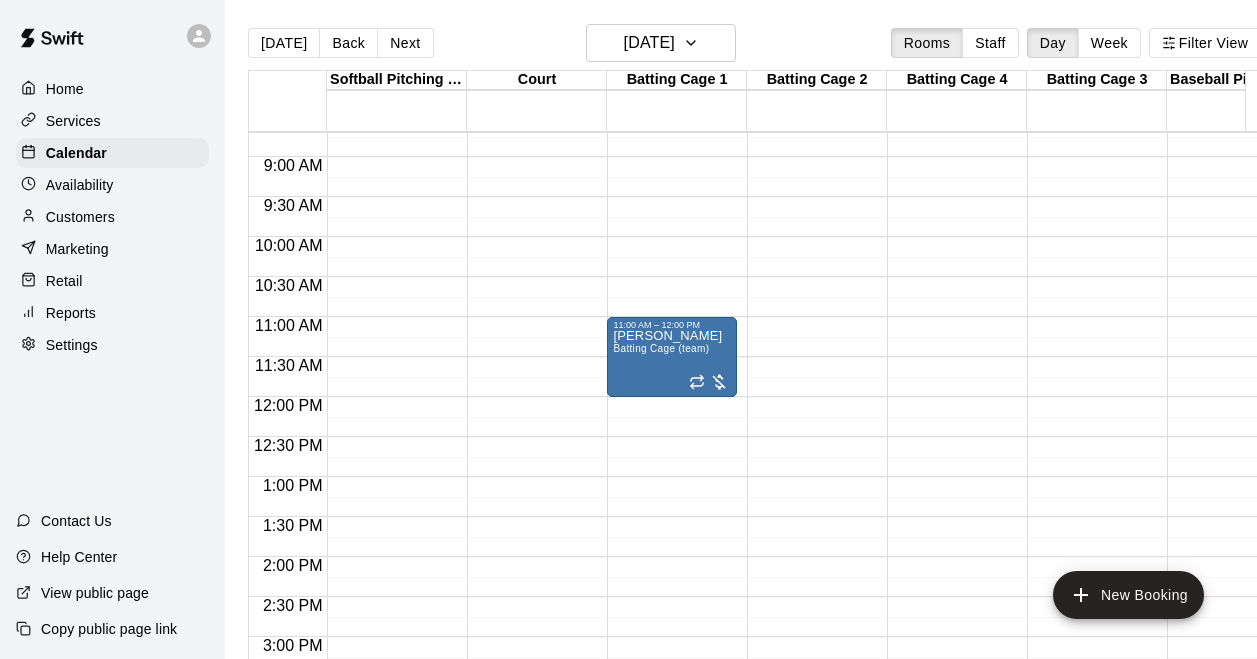 click on "12:00 AM – 5:00 AM Closed 10:30 PM – 11:59 PM Closed" at bounding box center [532, 397] 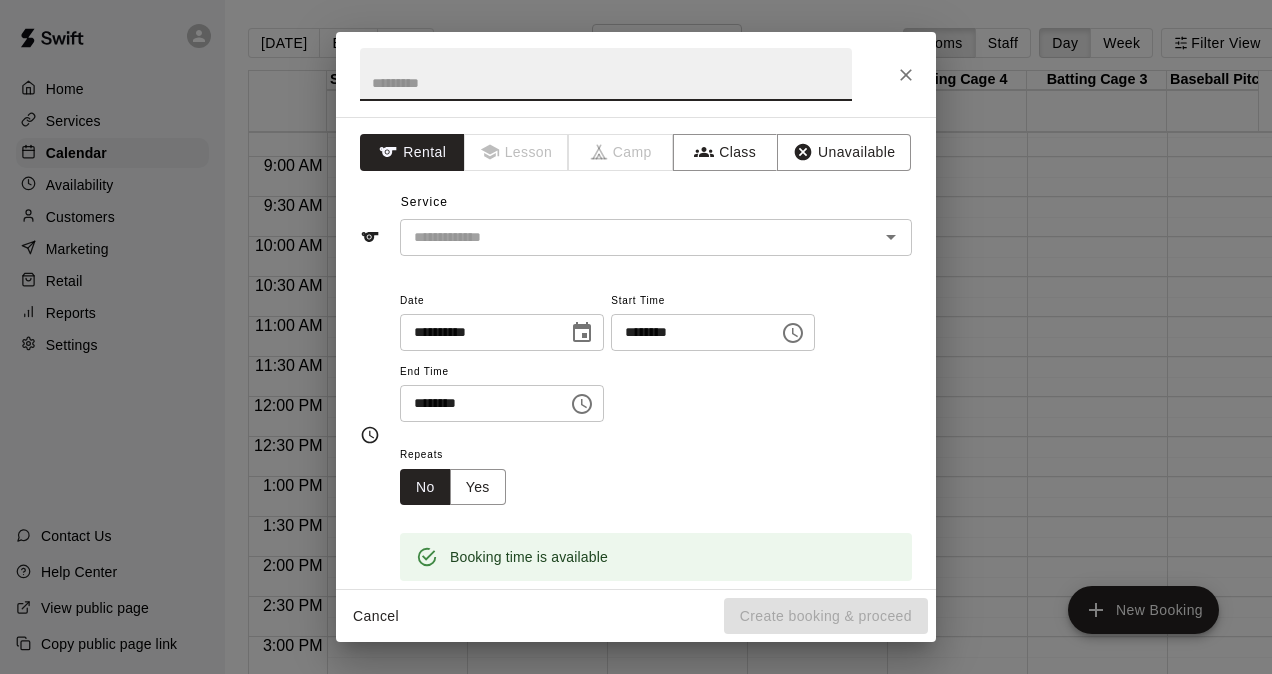 click 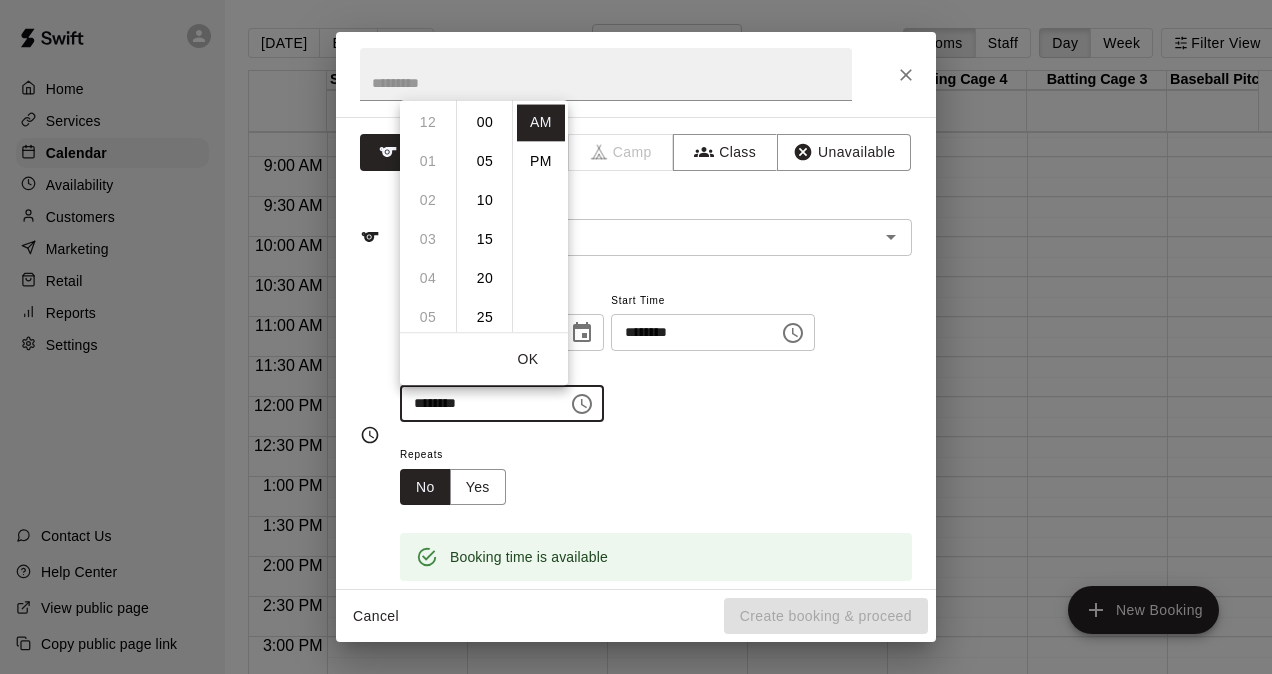 scroll, scrollTop: 426, scrollLeft: 0, axis: vertical 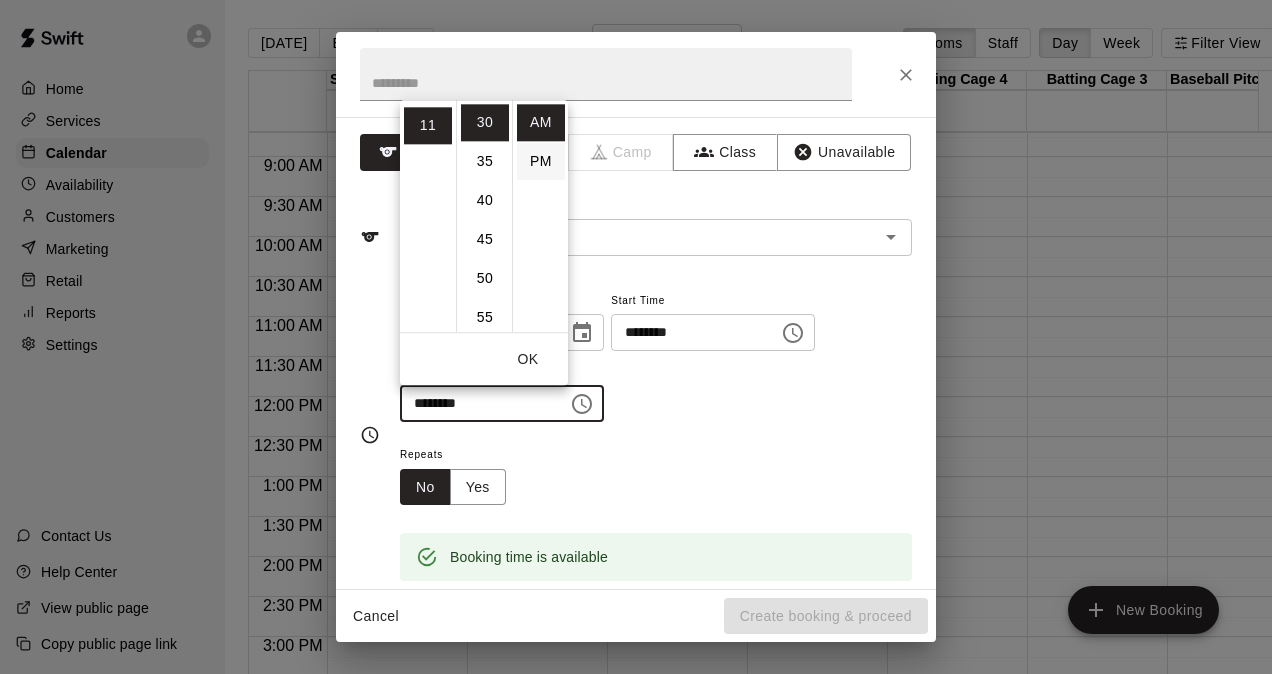 click on "PM" at bounding box center (541, 161) 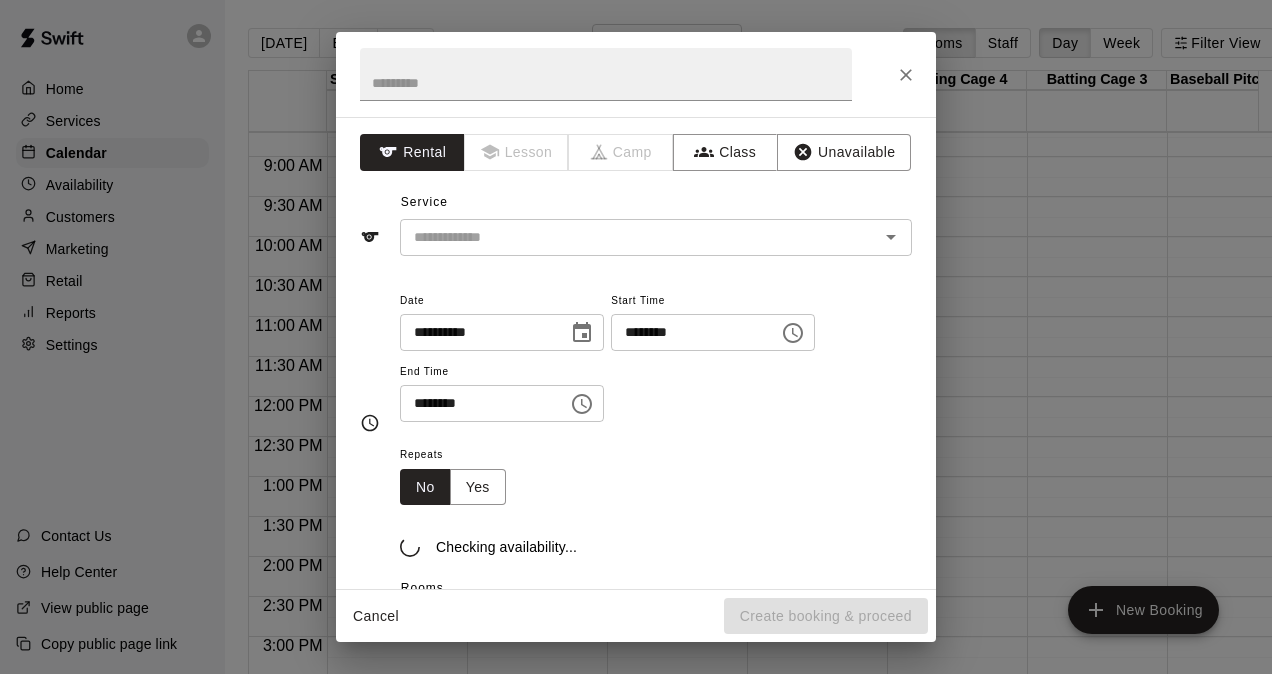 scroll, scrollTop: 36, scrollLeft: 0, axis: vertical 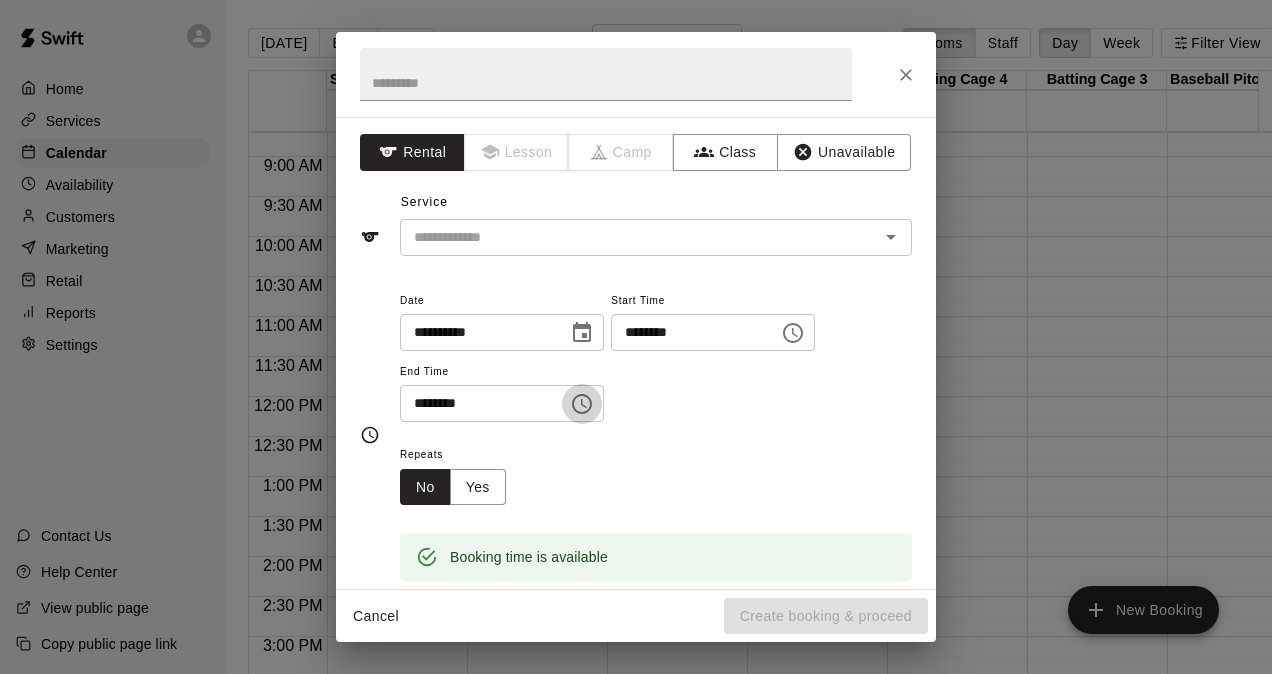 click 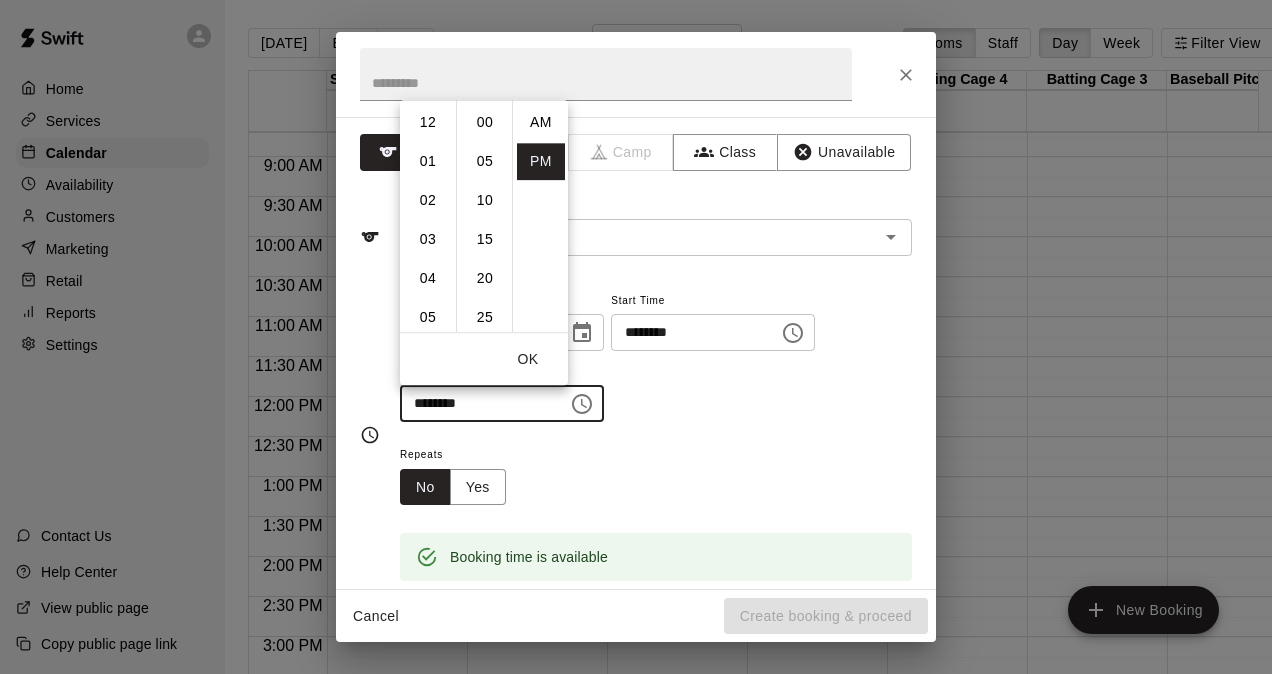 scroll, scrollTop: 426, scrollLeft: 0, axis: vertical 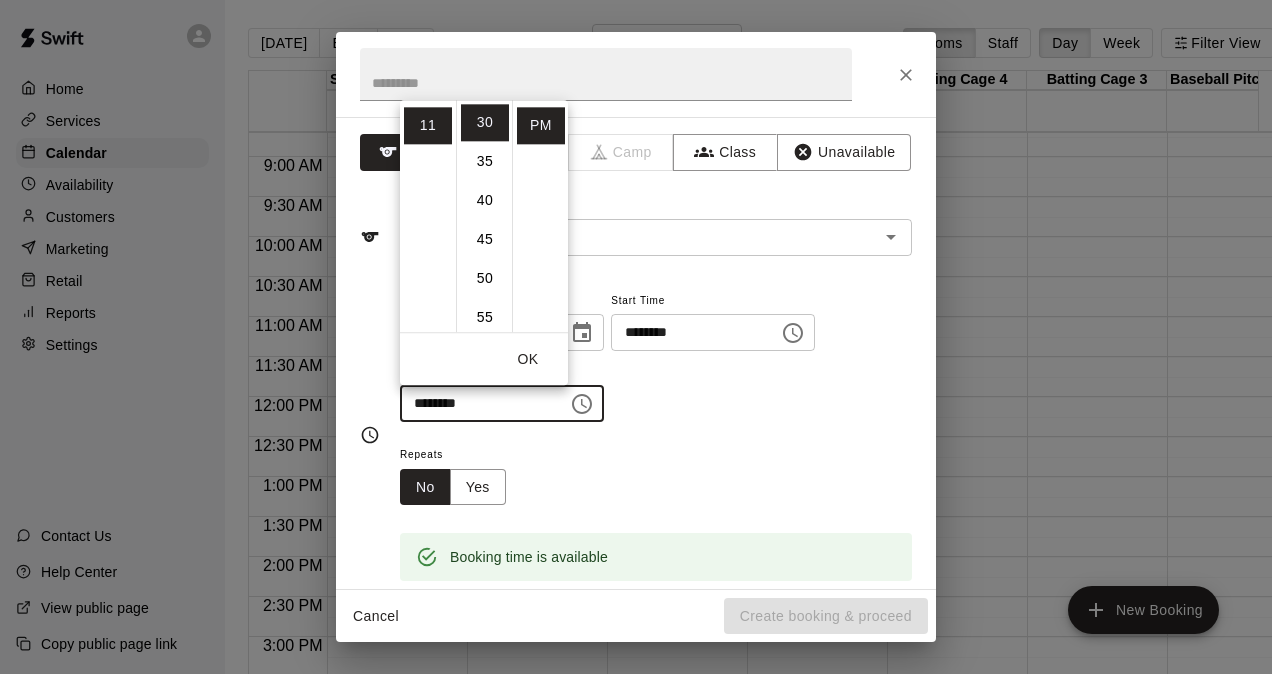 click on "********" at bounding box center [477, 403] 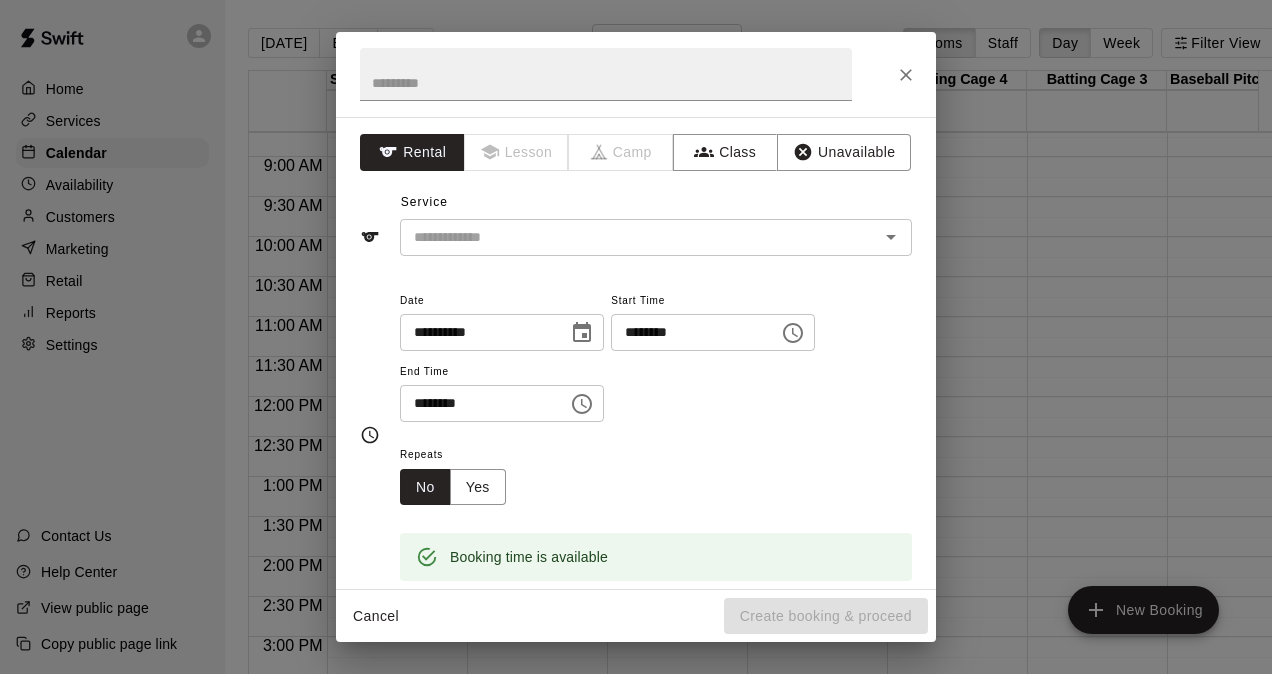 type 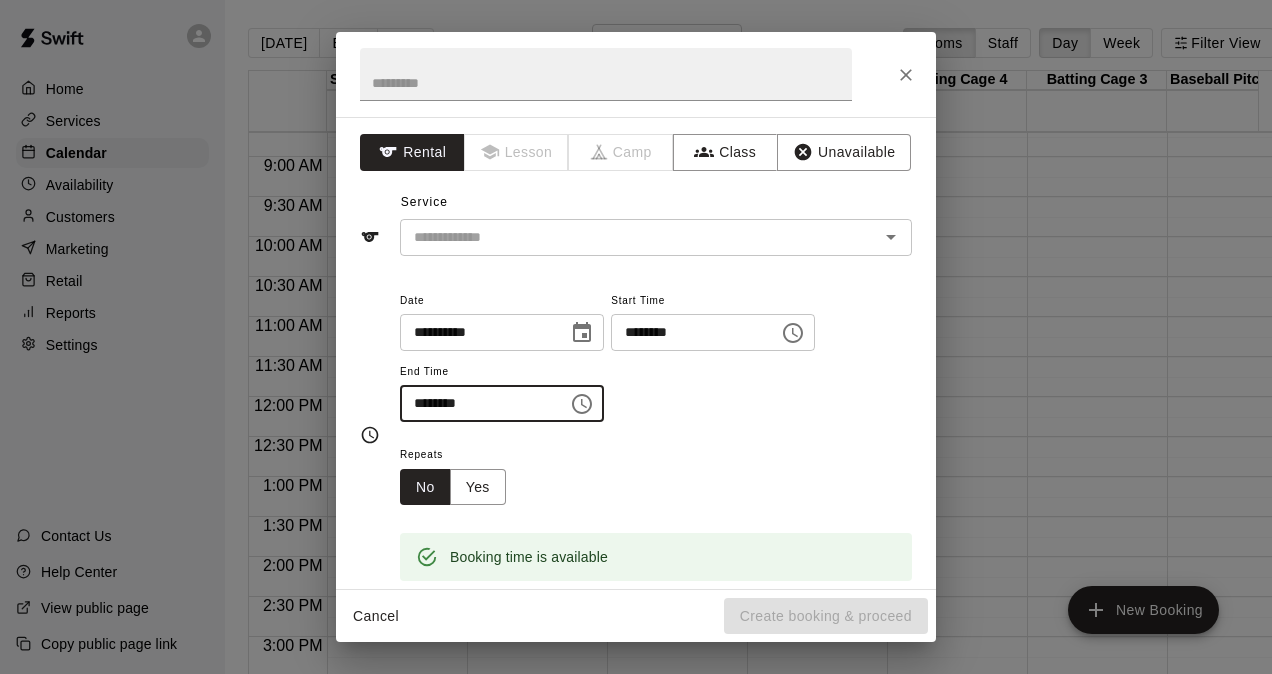 click on "********" at bounding box center [477, 403] 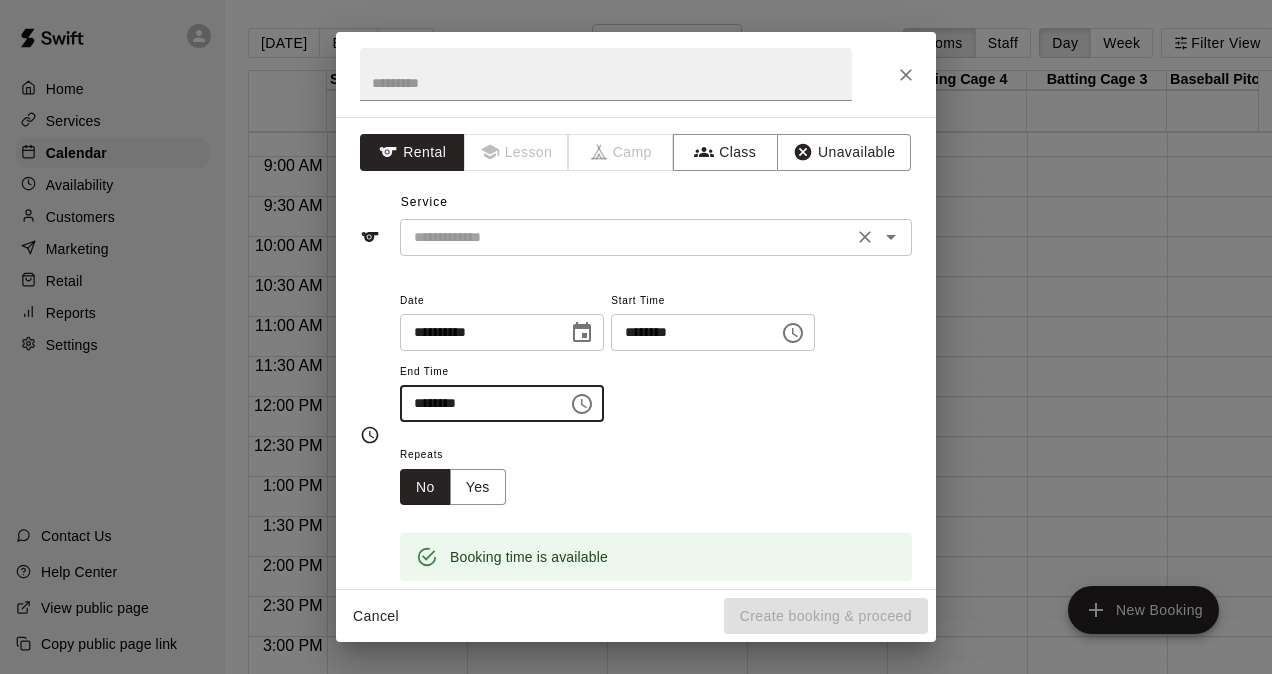 click 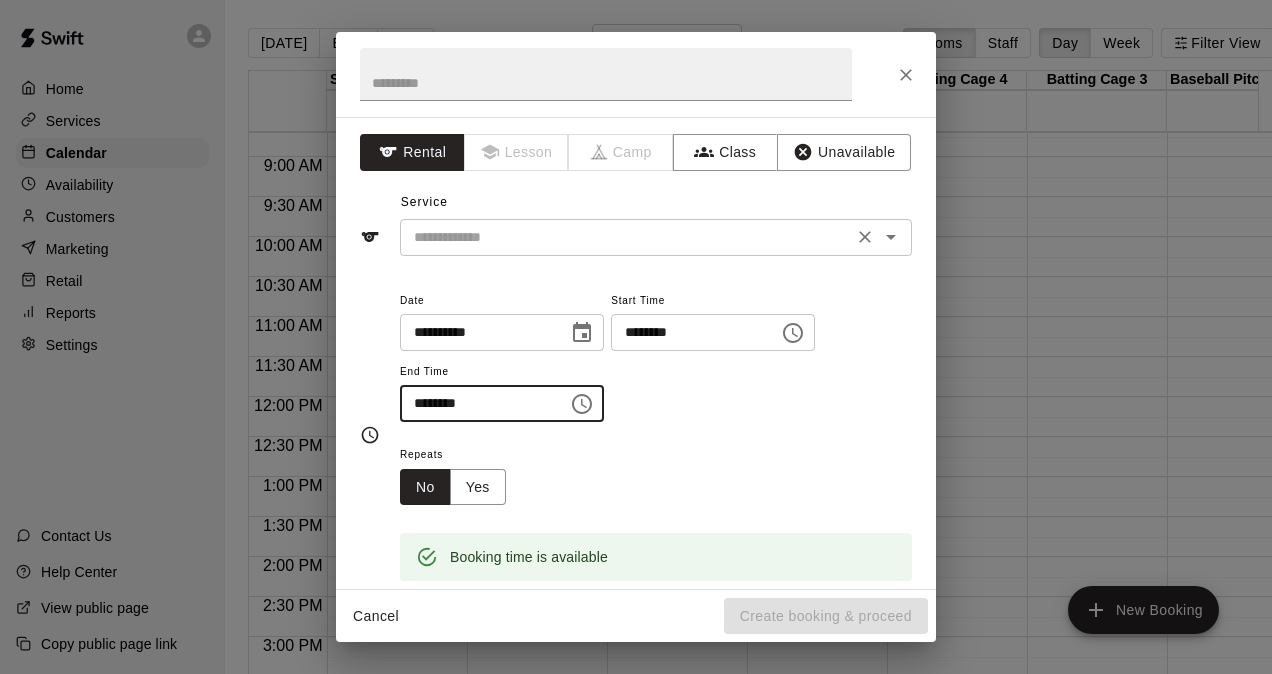 type on "********" 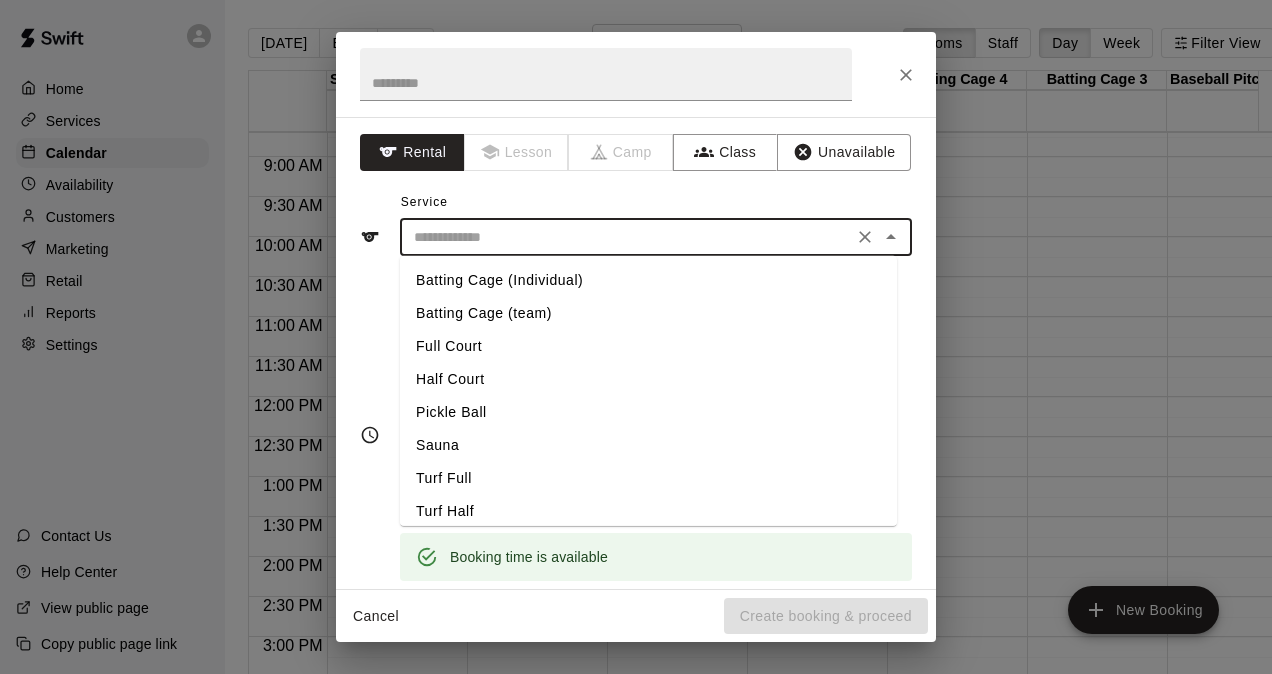click on "Full Court" at bounding box center (648, 346) 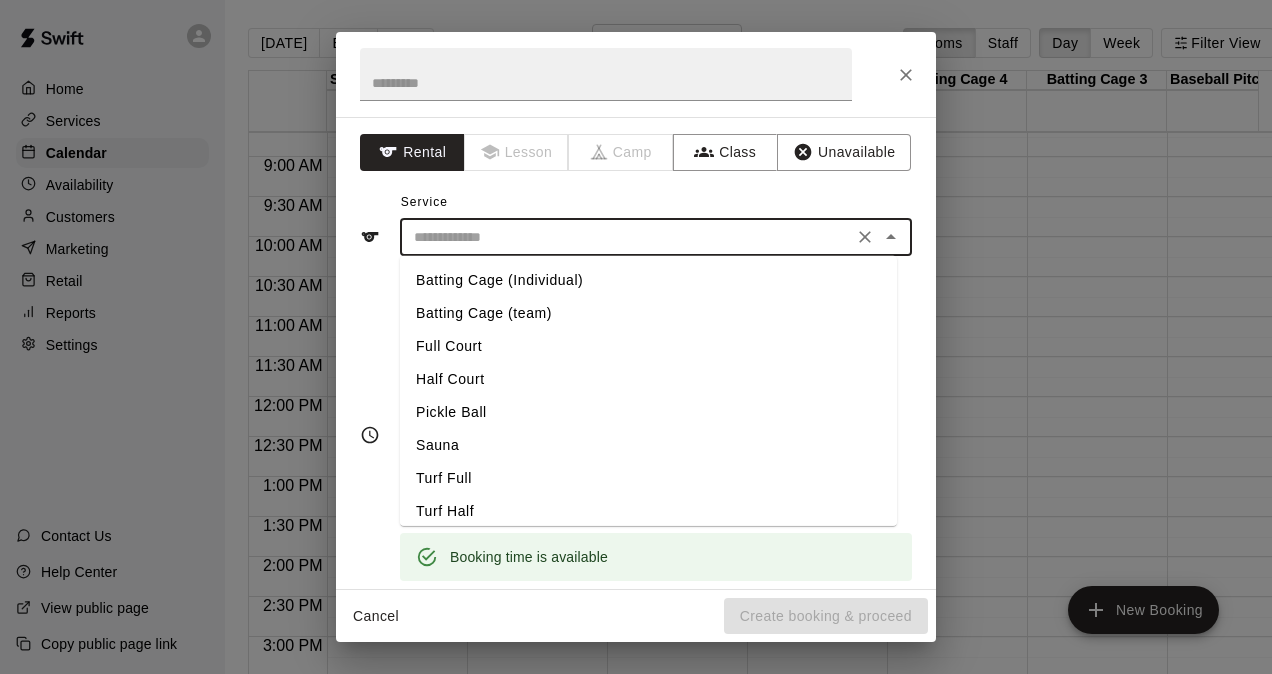 type on "**********" 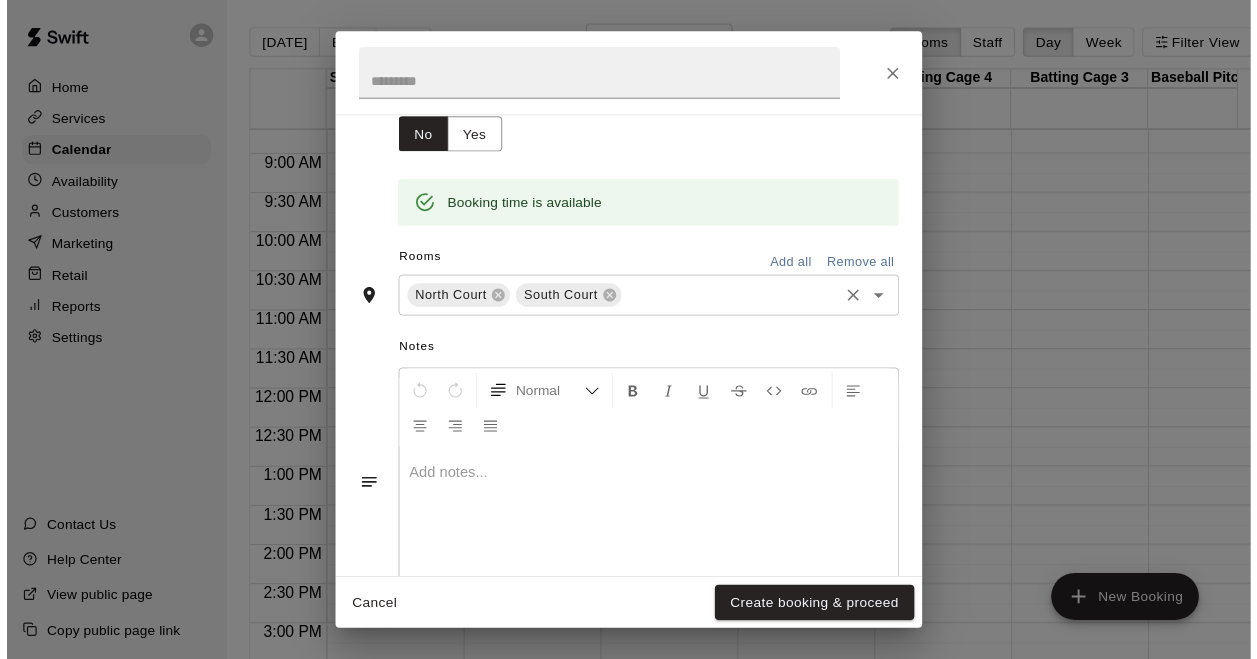 scroll, scrollTop: 407, scrollLeft: 0, axis: vertical 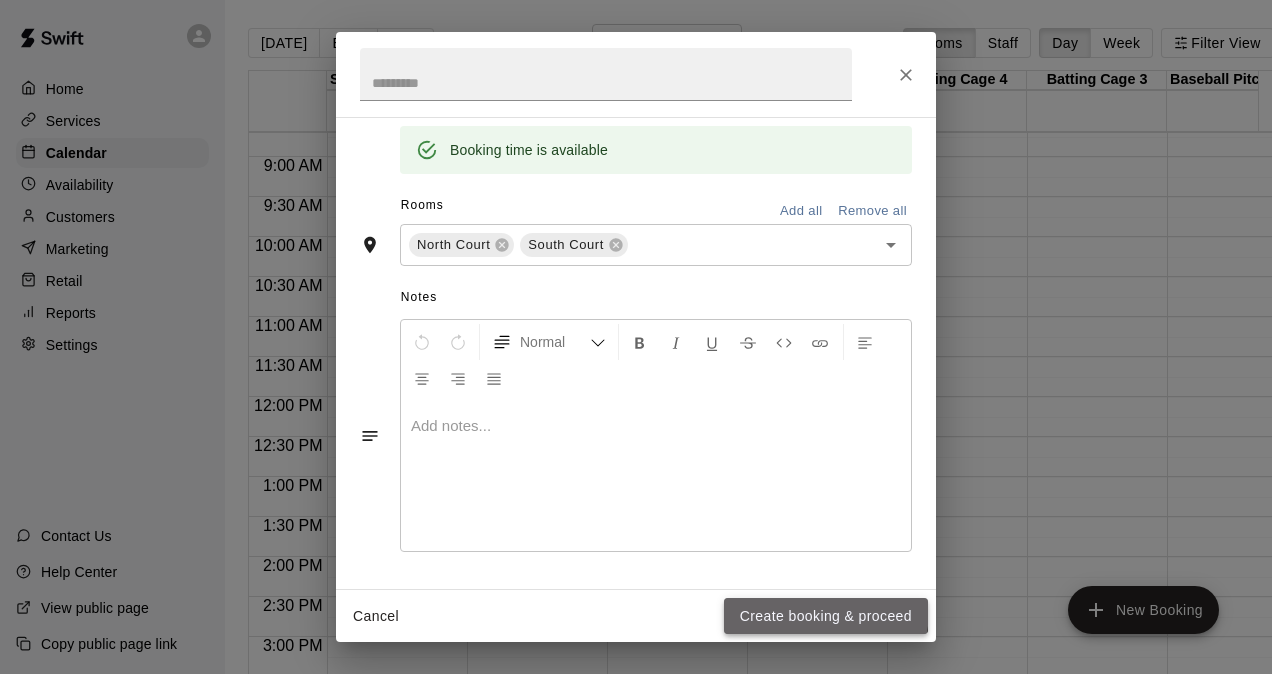 click on "Create booking & proceed" at bounding box center [826, 616] 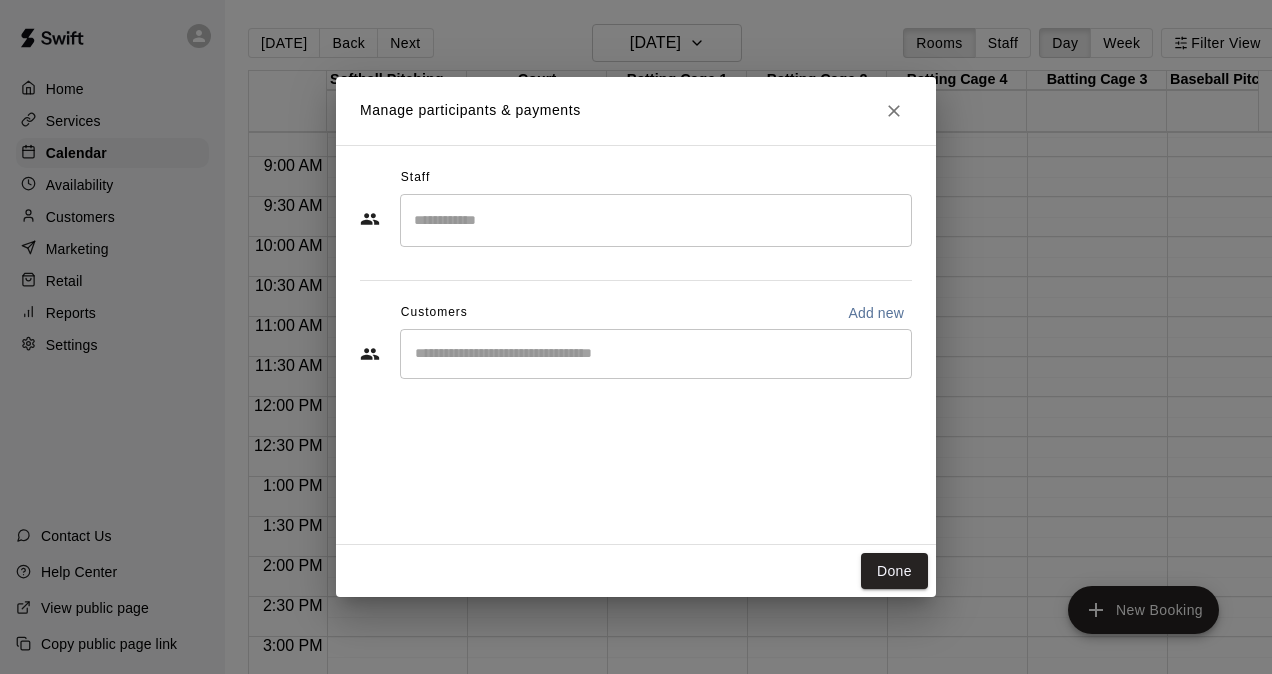 click on "​" at bounding box center [656, 354] 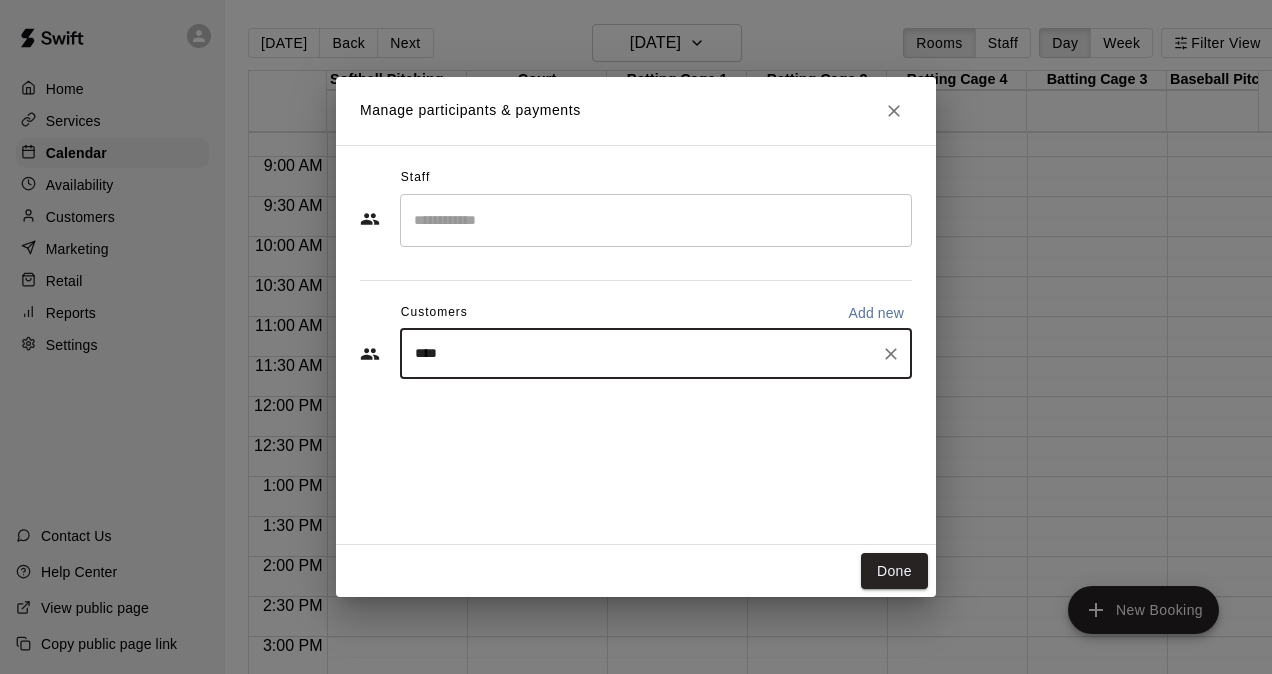 type on "*****" 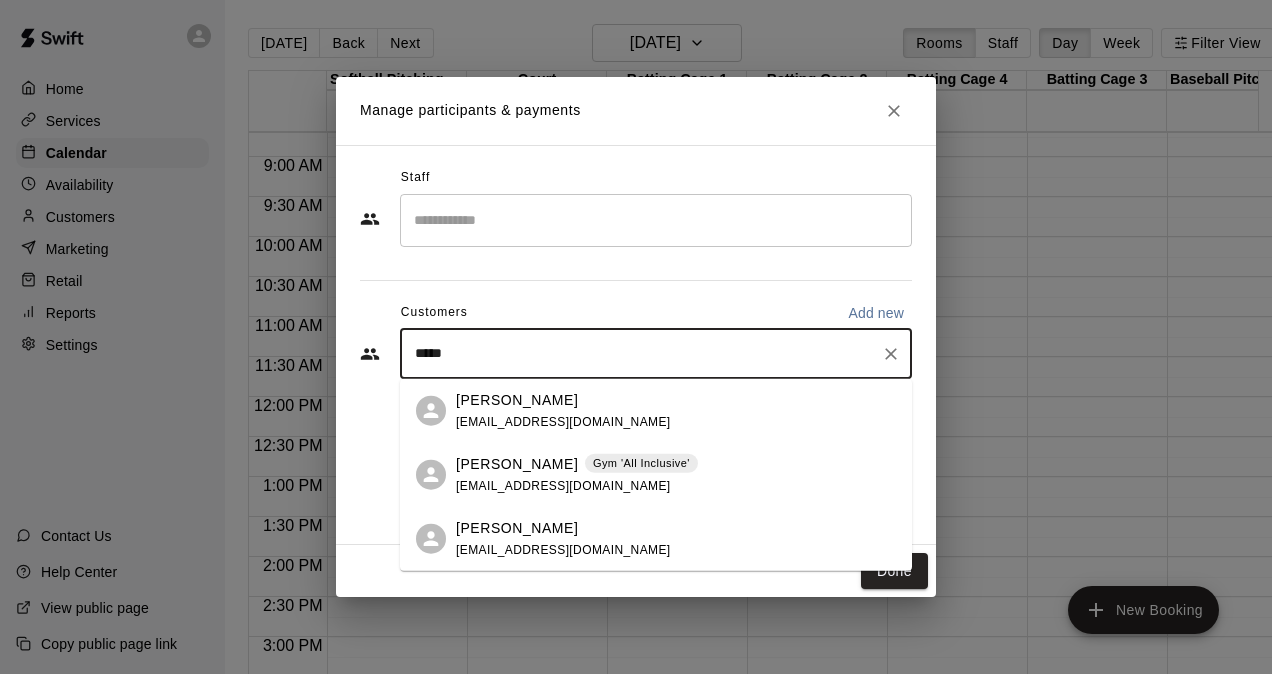 click on "Gym 'All Inclusive'" at bounding box center (641, 463) 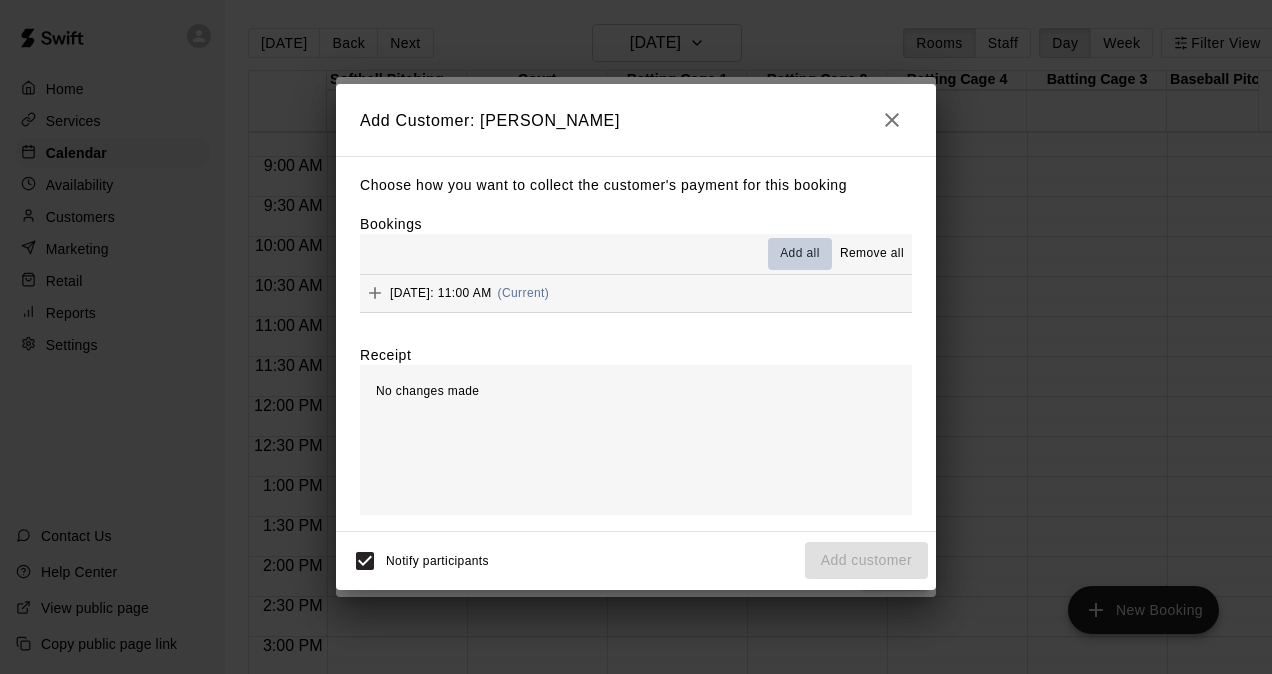click on "Add all" at bounding box center [800, 254] 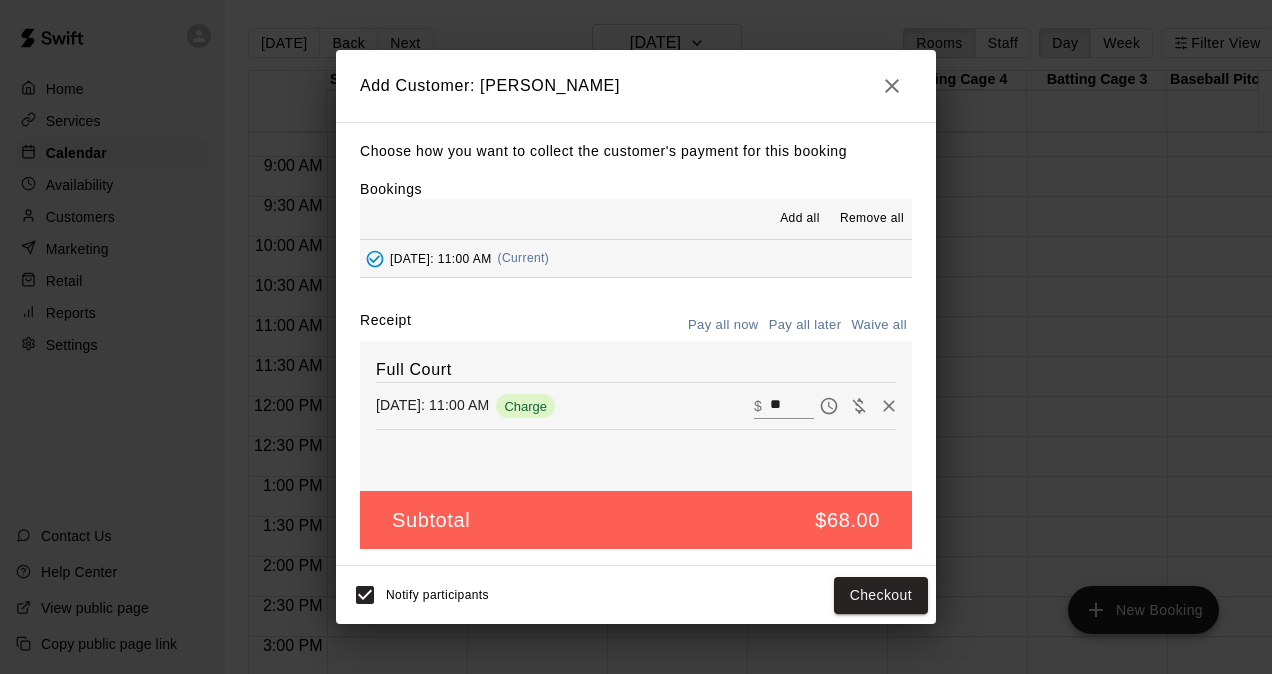 click on "Pay all later" at bounding box center (805, 325) 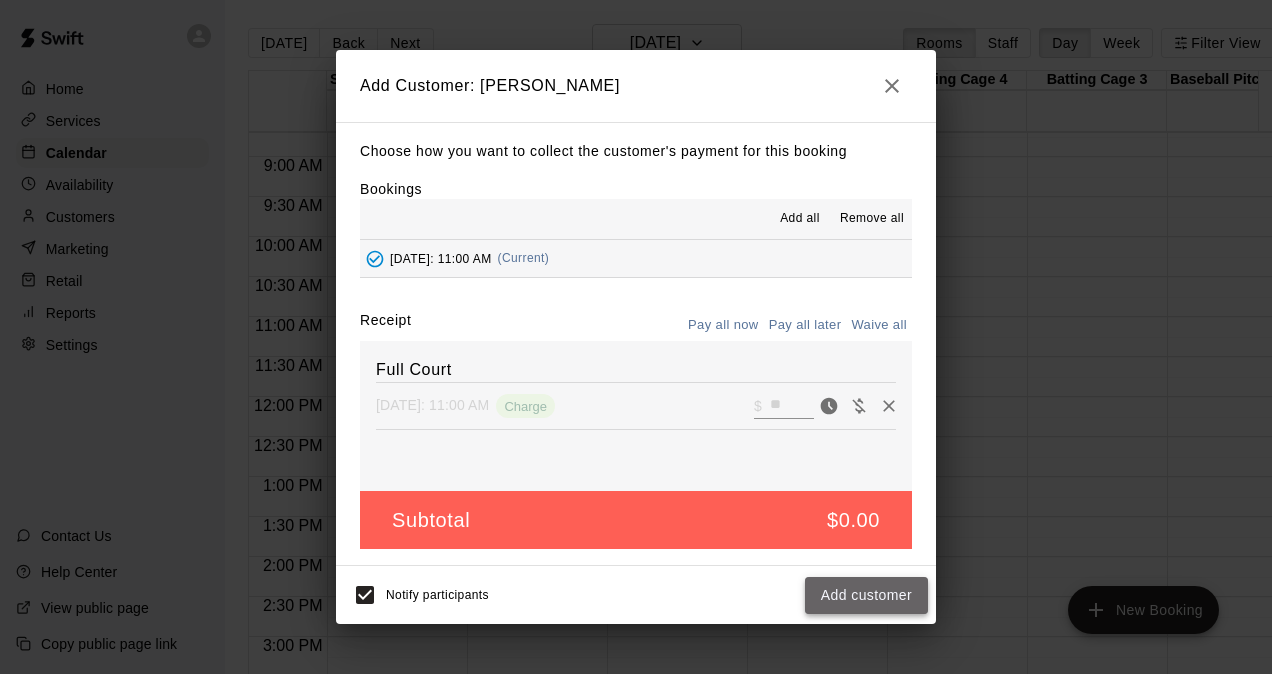click on "Add customer" at bounding box center (866, 595) 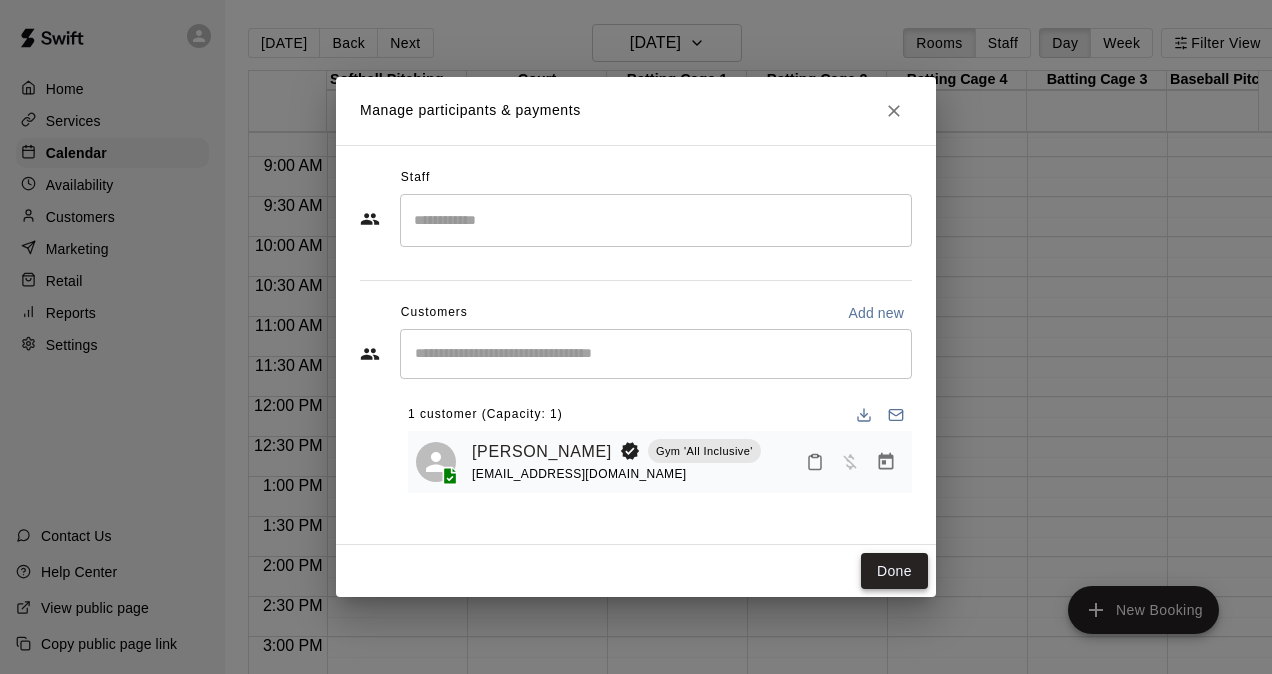 click on "Done" at bounding box center (894, 571) 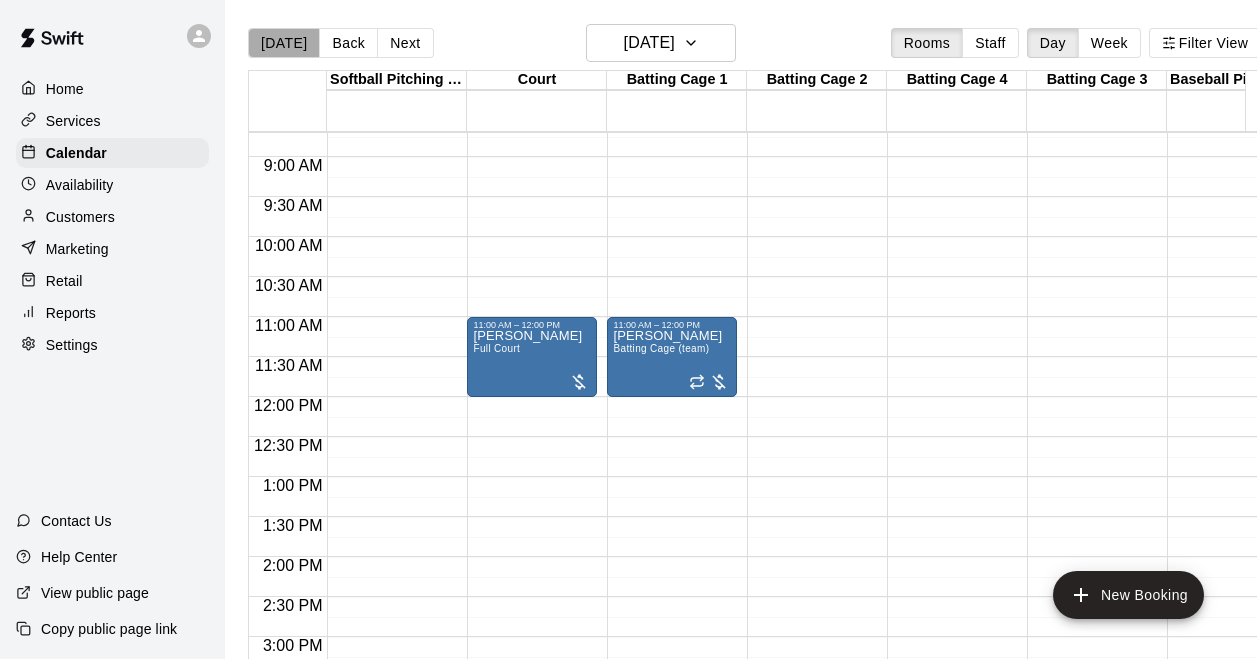 click on "[DATE]" at bounding box center (284, 43) 